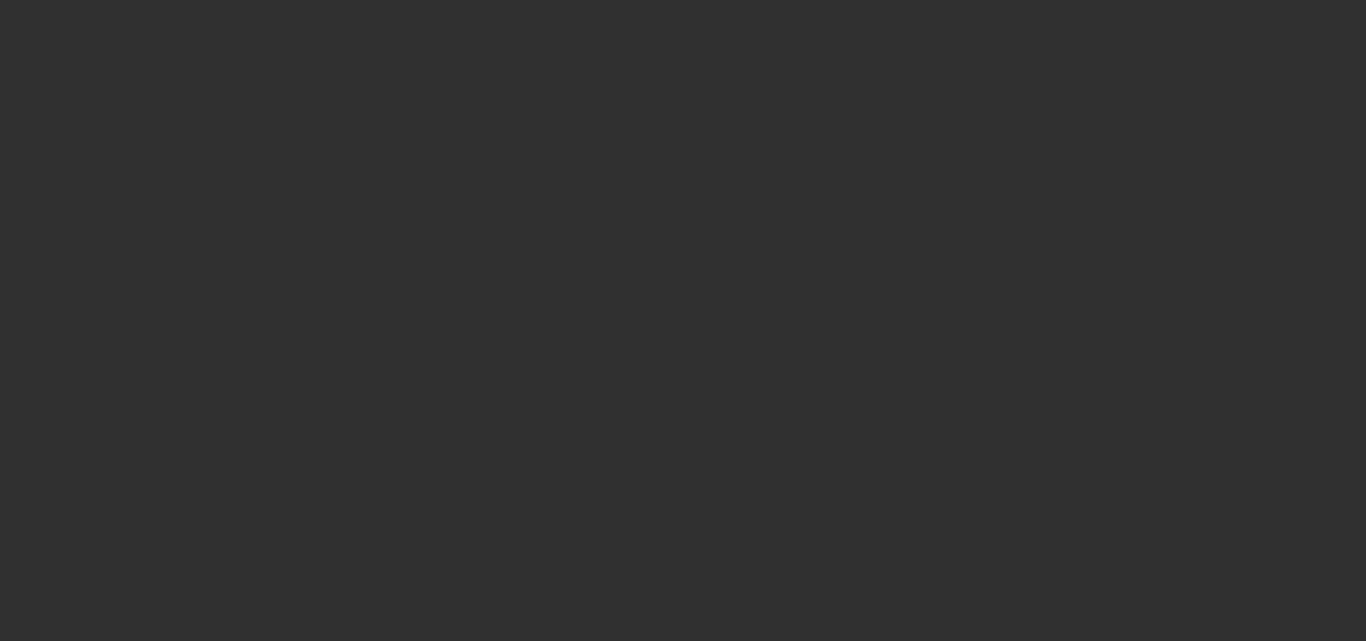 scroll, scrollTop: 0, scrollLeft: 0, axis: both 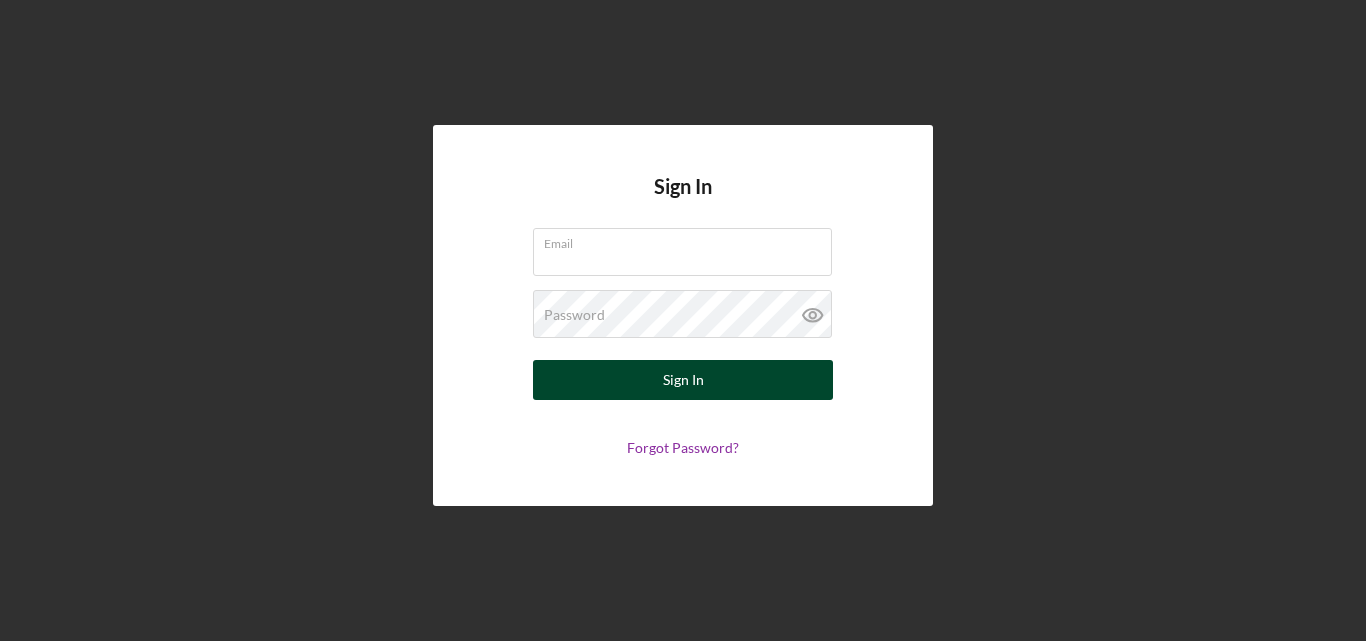type on "[EMAIL]" 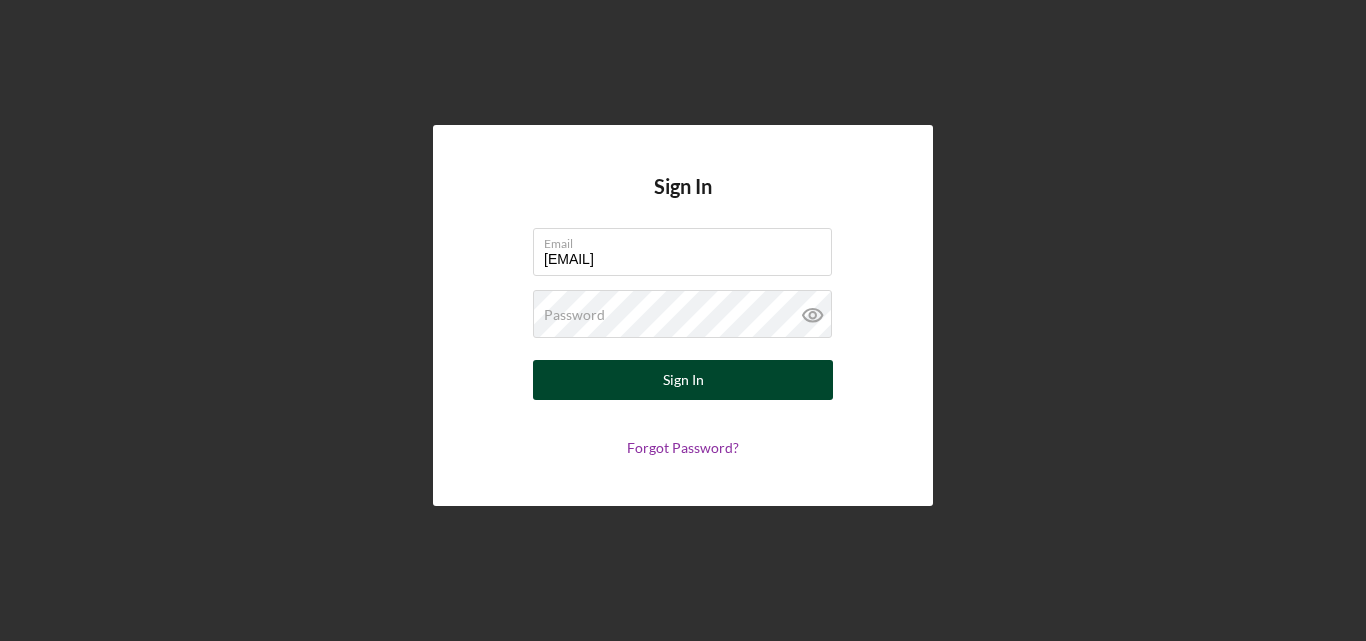 click on "Sign In" at bounding box center (683, 380) 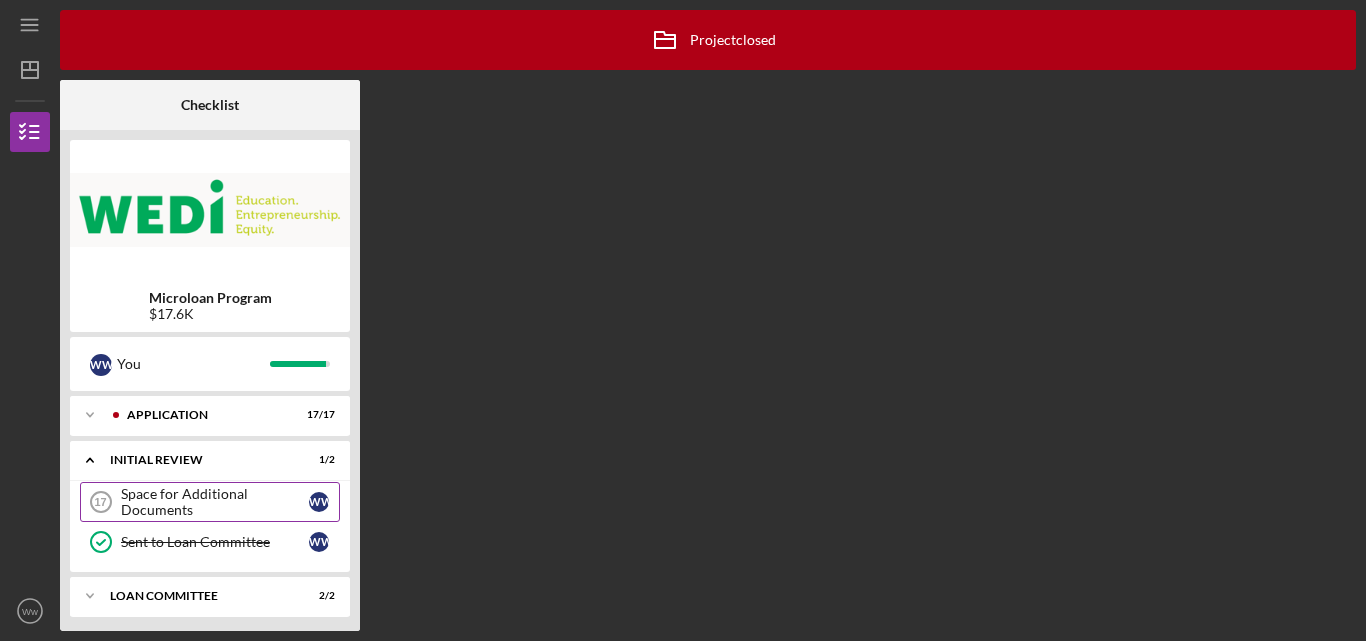 click on "Space for Additional Documents" at bounding box center (215, 502) 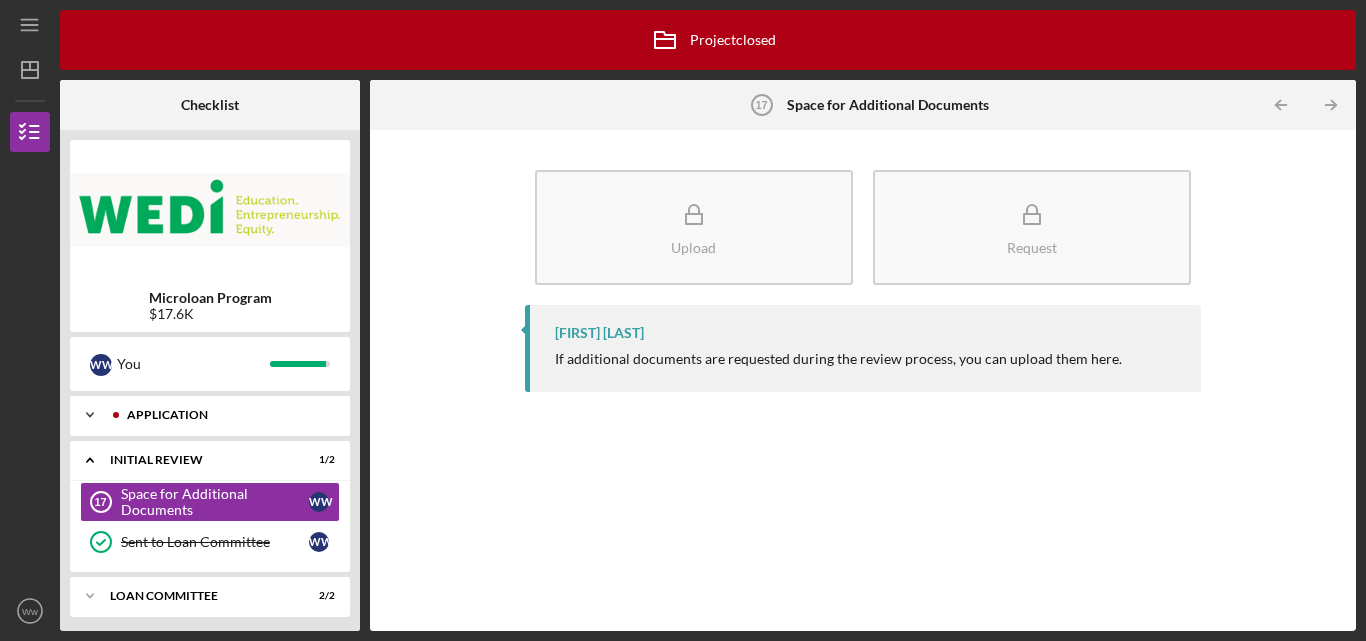 click on "Application" at bounding box center [226, 415] 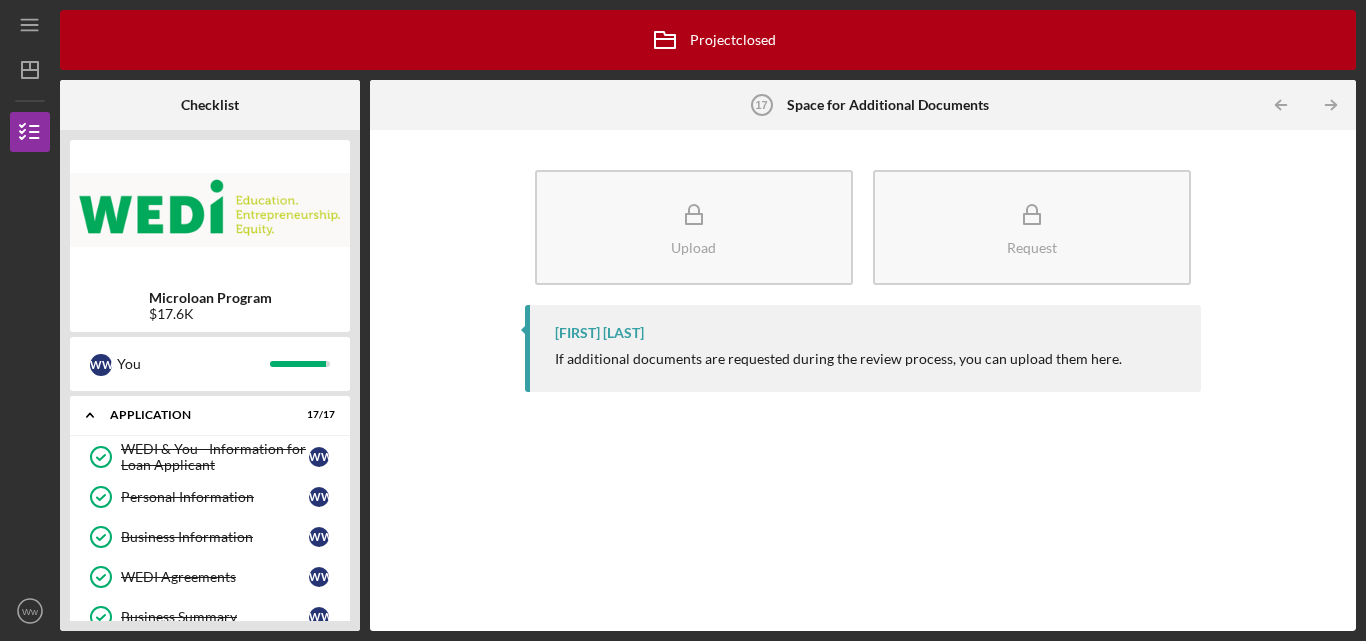 click on "Microloan Program $[AMOUNT] W w You Icon/Expander Application 17 / 17 WEDI & You - Information for Loan Applicant WEDI & You - Information for Loan Applicant W w Personal Information Personal Information W w Business Information Business Information W w WEDI Agreements WEDI Agreements W w Business Summary Business Summary W w Resume Resume W w Personal Financial Summary Personal Financial Summary W w Proof of Current Income Proof of Current Income W w Individual Federal Tax Returns Individual Federal Tax Returns W w Personal Bank Statements Personal Bank Statements W w Business Documentation Business Documentation W w Business Plan Business Plan W w Business Profit and Loss Statement Business Profit and Loss Statement W w Business Federal Tax Returns Business Federal Tax Returns W w Business Bank Statements Business Bank Statements W w Business Lease Agreement Business Lease Agreement W w Sent to Initial Review Sent to Initial Review W w Icon/Expander Initial Review 1 / 2 Space for Additional Documents 17 W w" at bounding box center [210, 380] 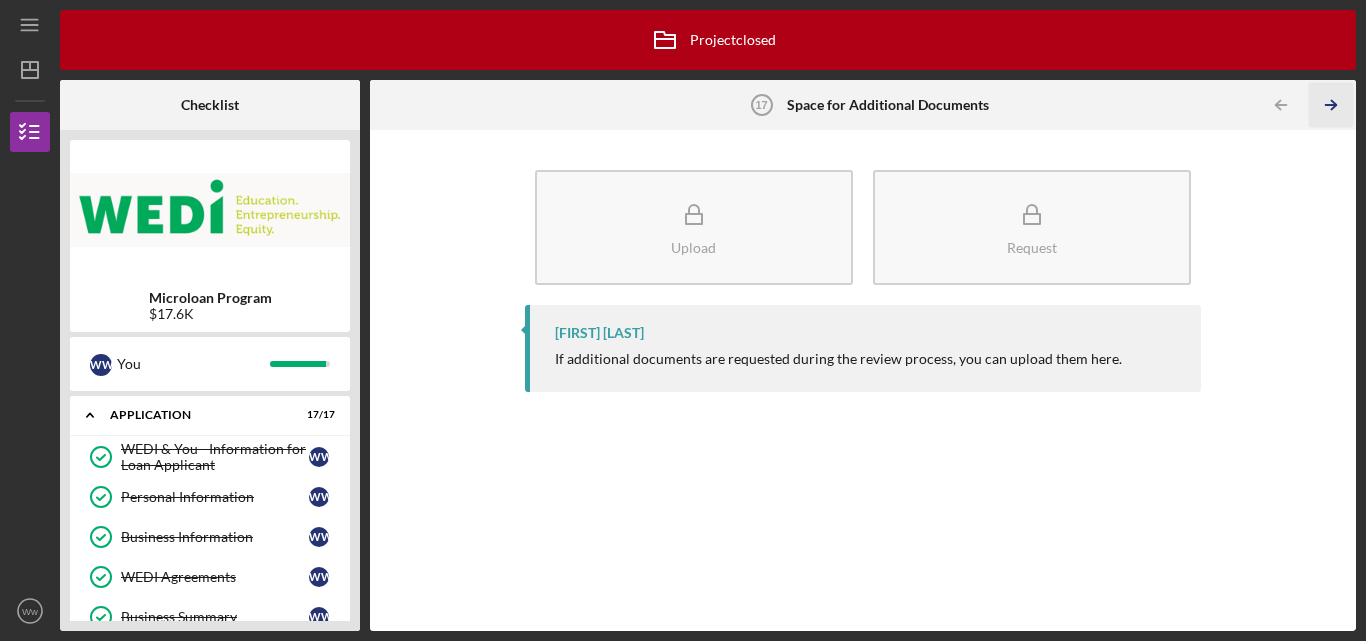 click on "Icon/Table Pagination Arrow" 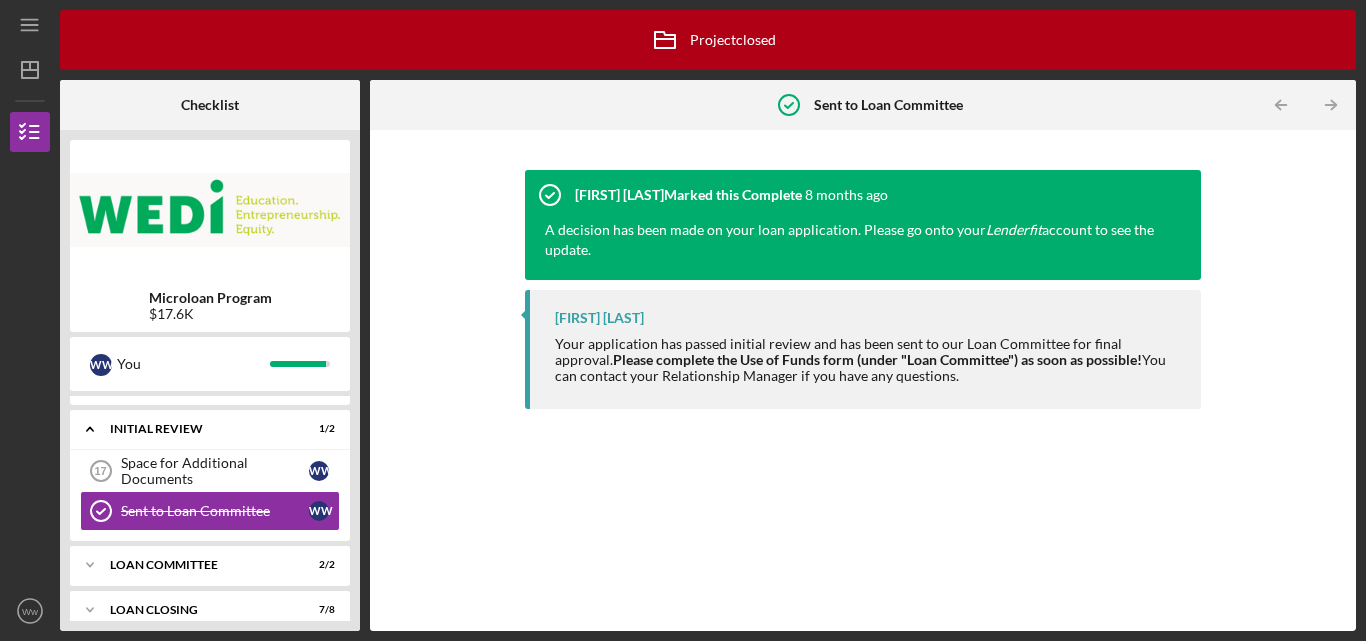 scroll, scrollTop: 725, scrollLeft: 0, axis: vertical 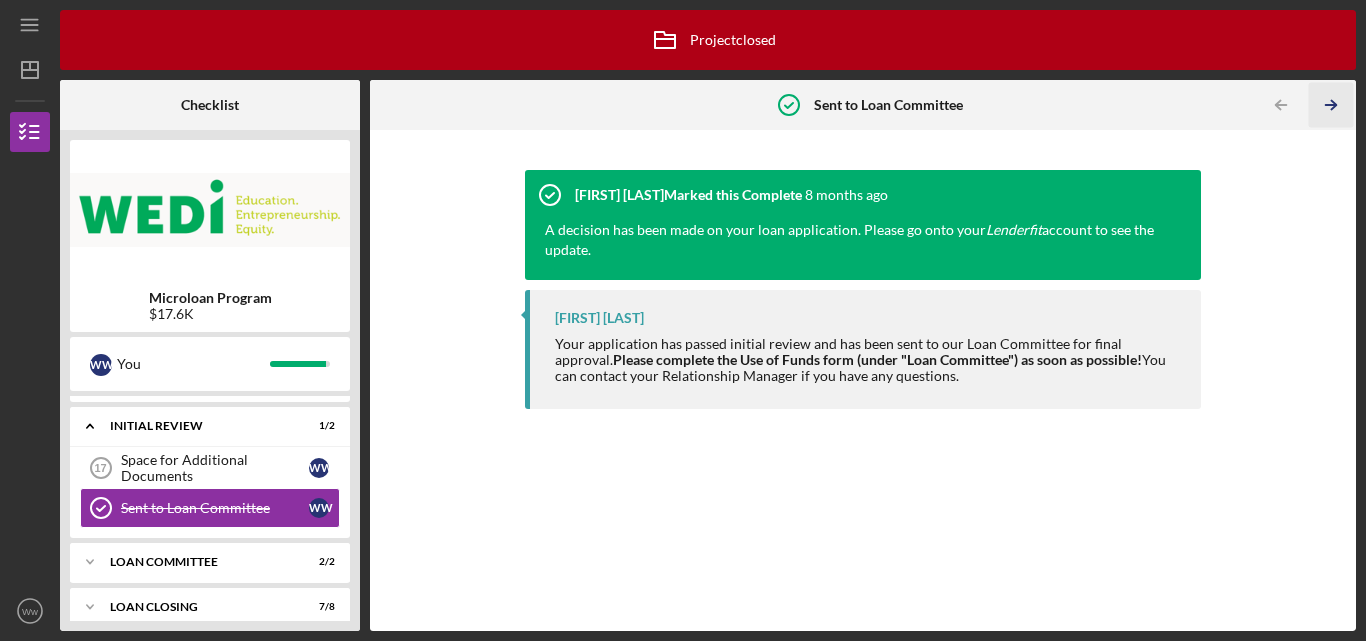 click on "Icon/Table Pagination Arrow" 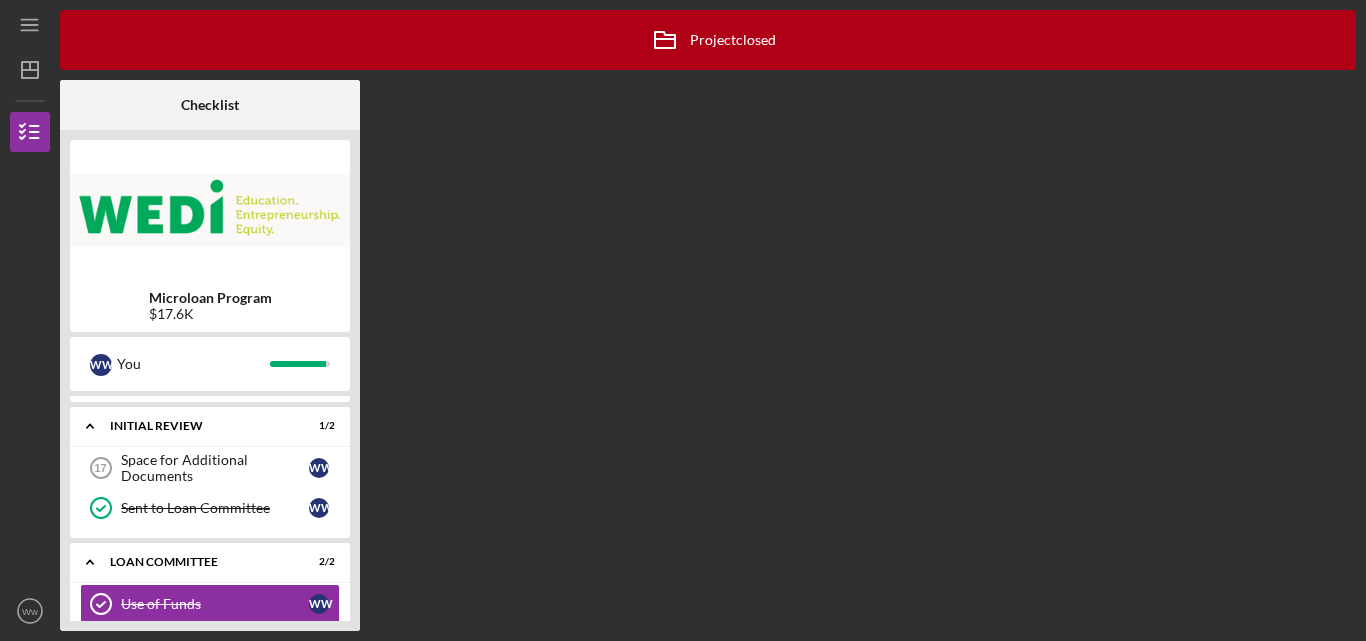 scroll, scrollTop: 821, scrollLeft: 0, axis: vertical 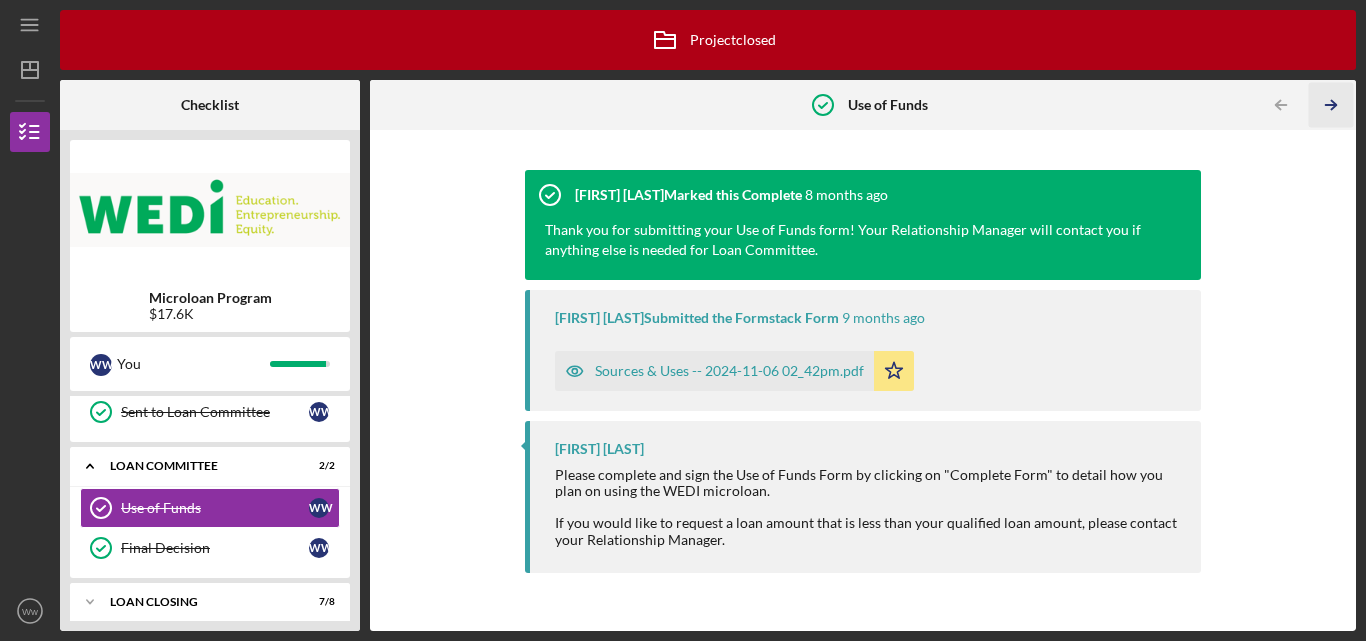 click on "Icon/Table Pagination Arrow" 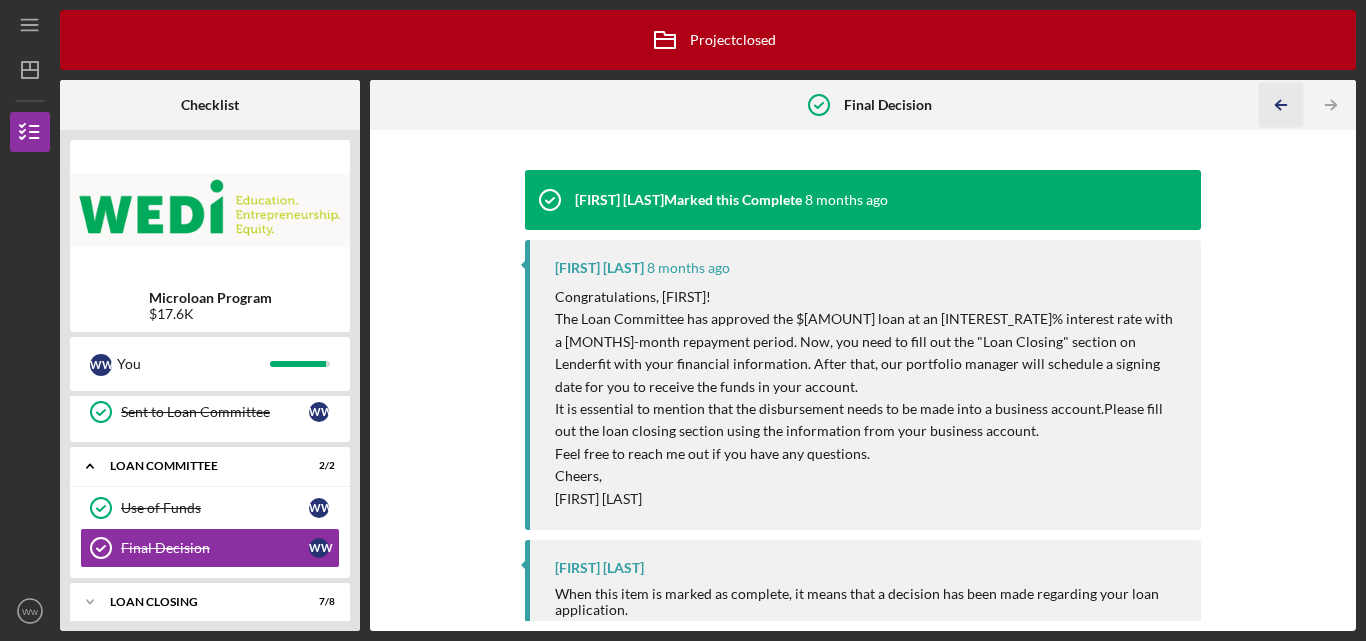 click on "Icon/Table Pagination Arrow" 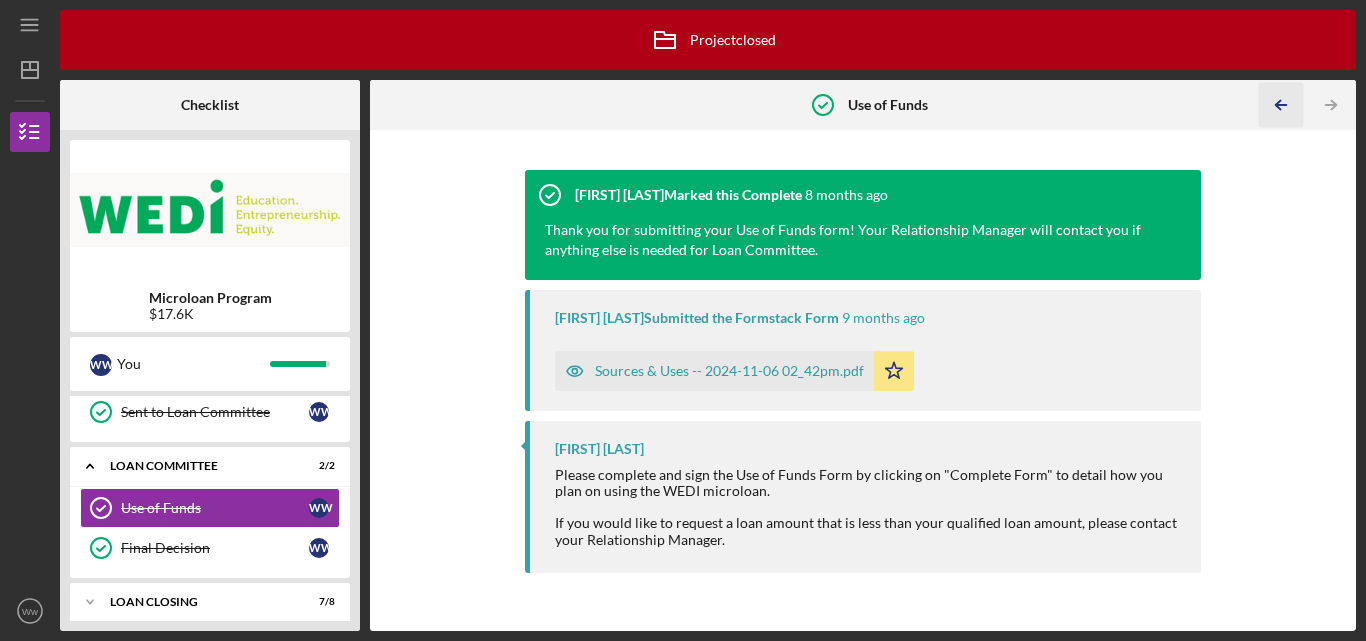 click on "Icon/Table Pagination Arrow" 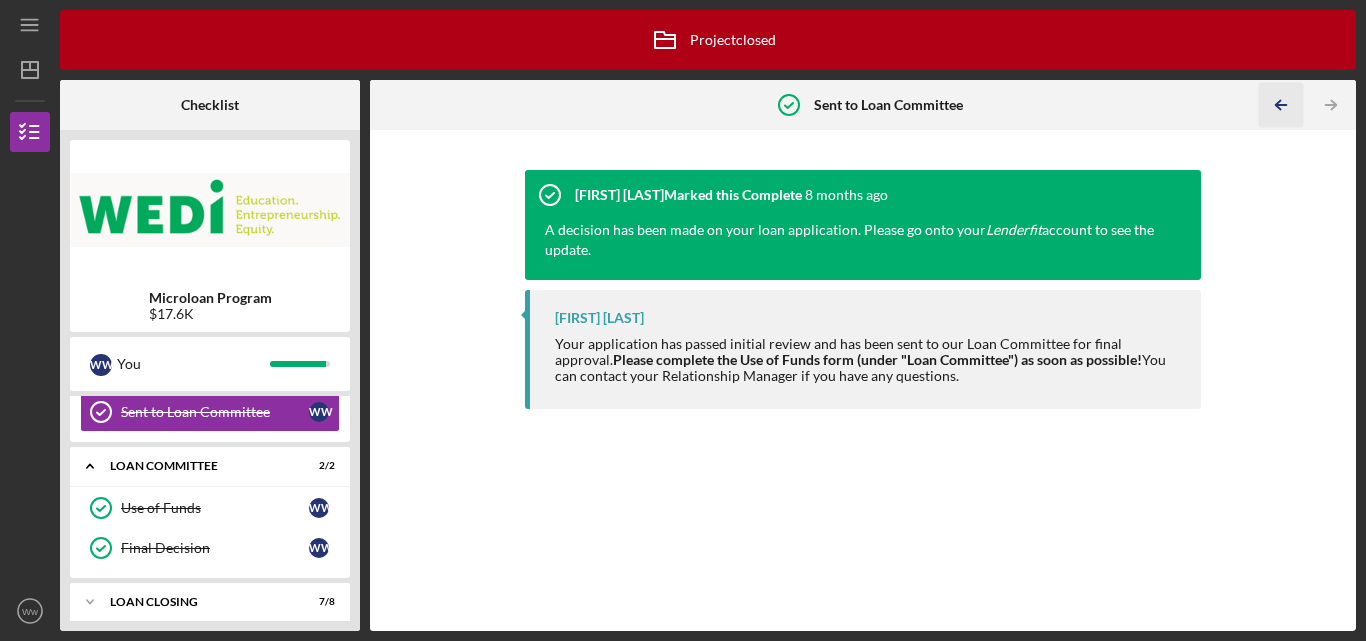 click on "Icon/Table Pagination Arrow" 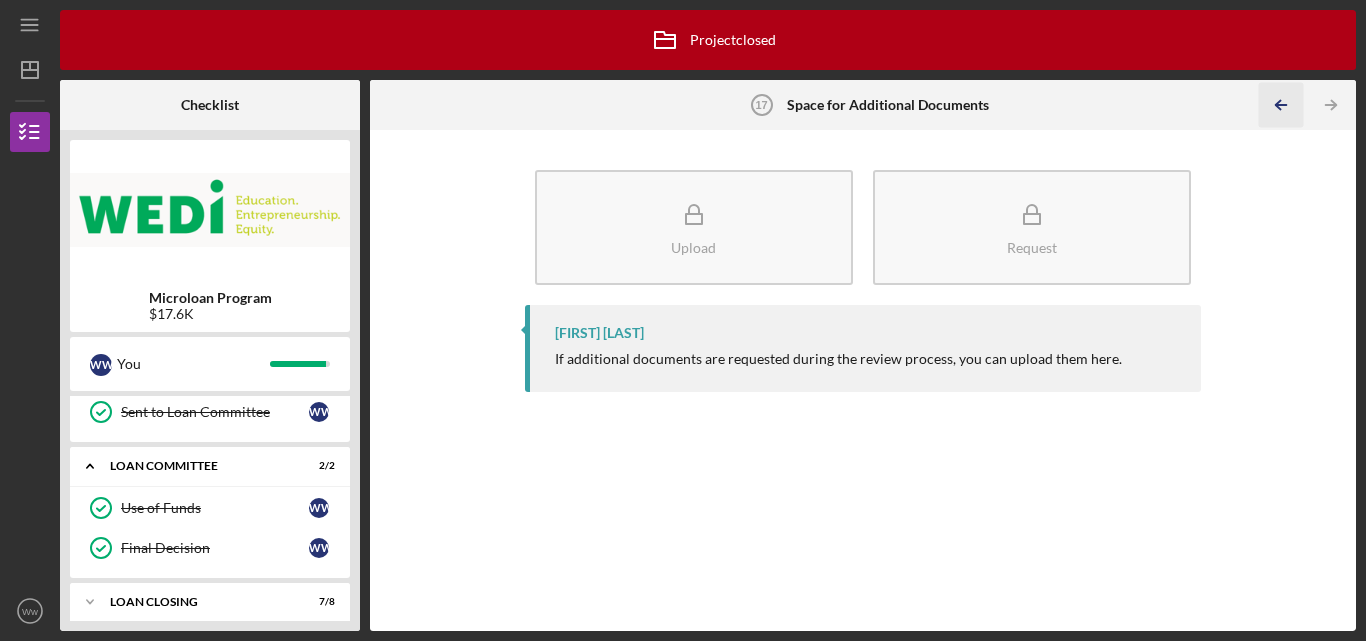 scroll, scrollTop: 685, scrollLeft: 0, axis: vertical 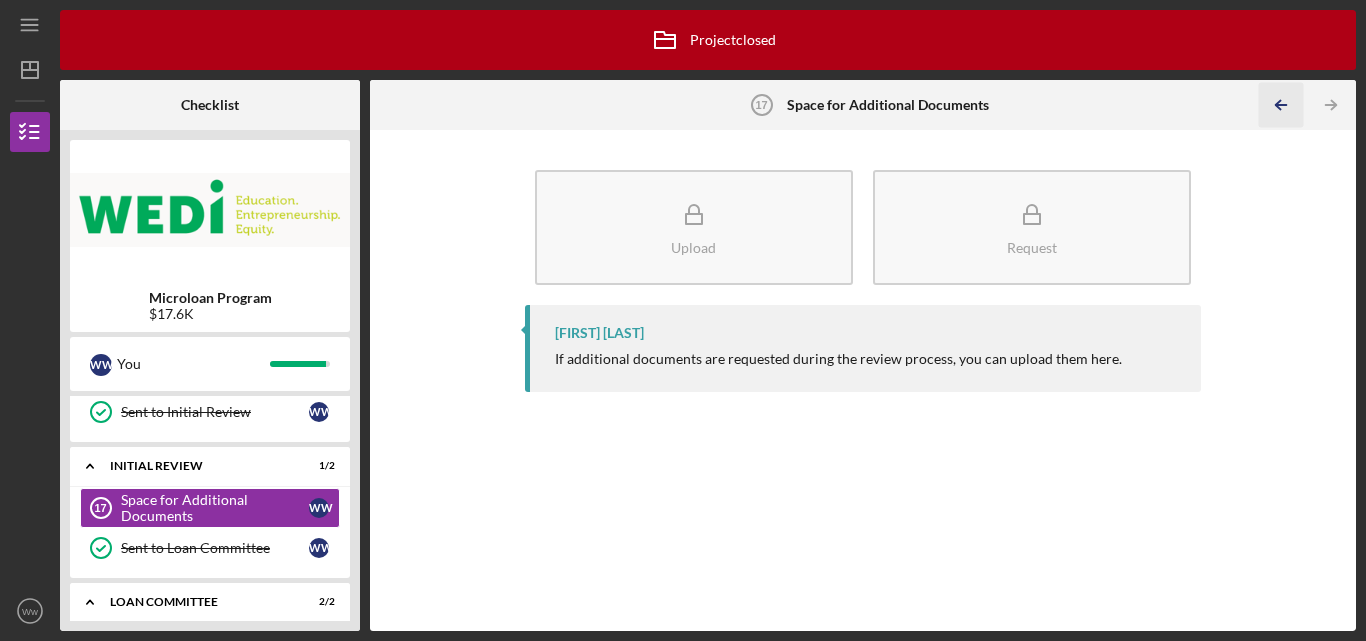 click on "Icon/Table Pagination Arrow" 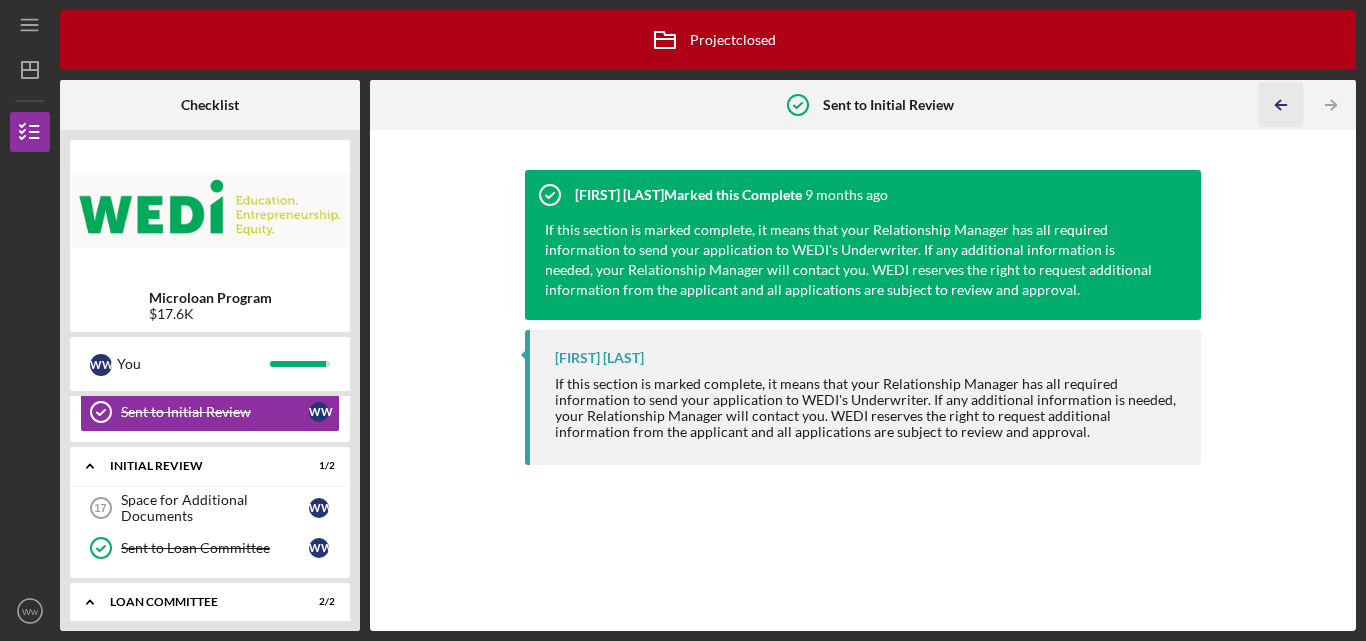 click on "Icon/Table Pagination Arrow" 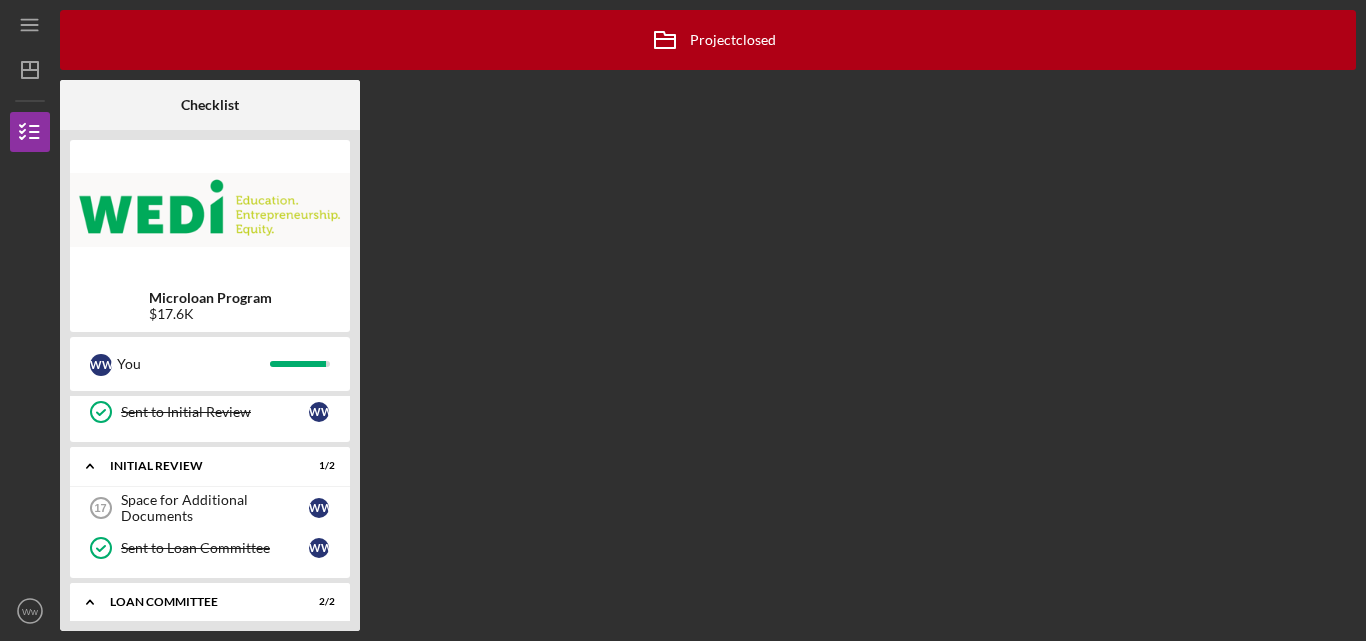 scroll, scrollTop: 549, scrollLeft: 0, axis: vertical 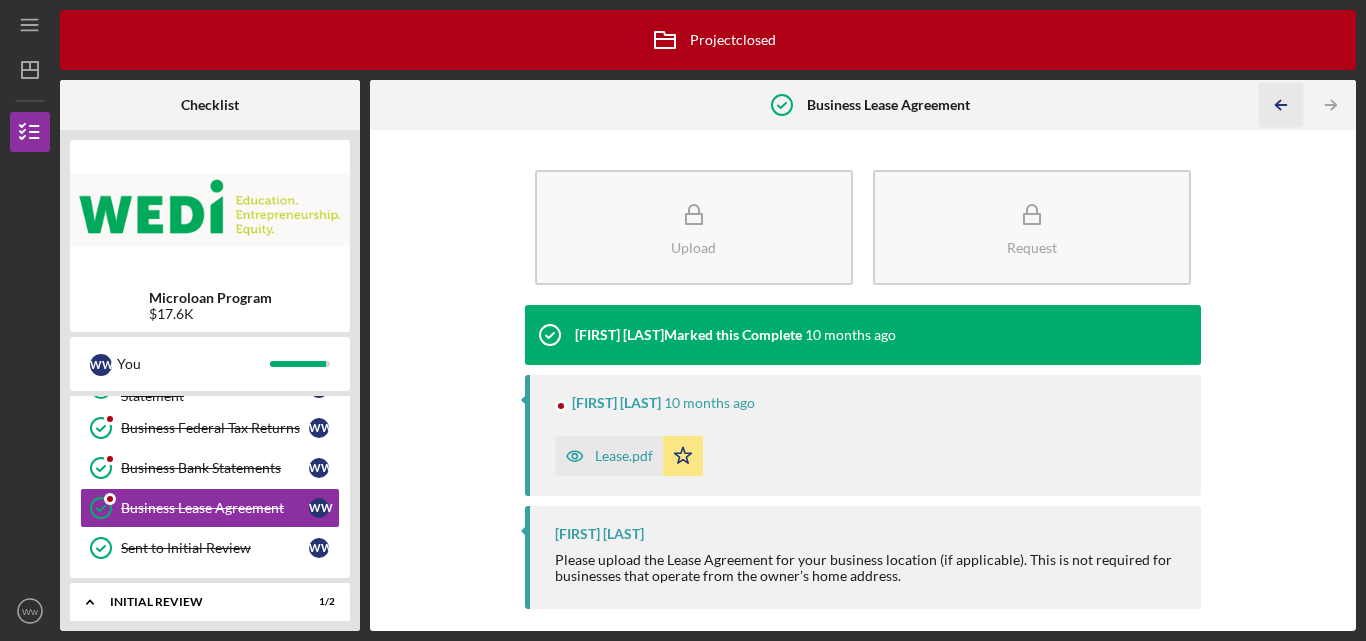 click on "Icon/Table Pagination Arrow" 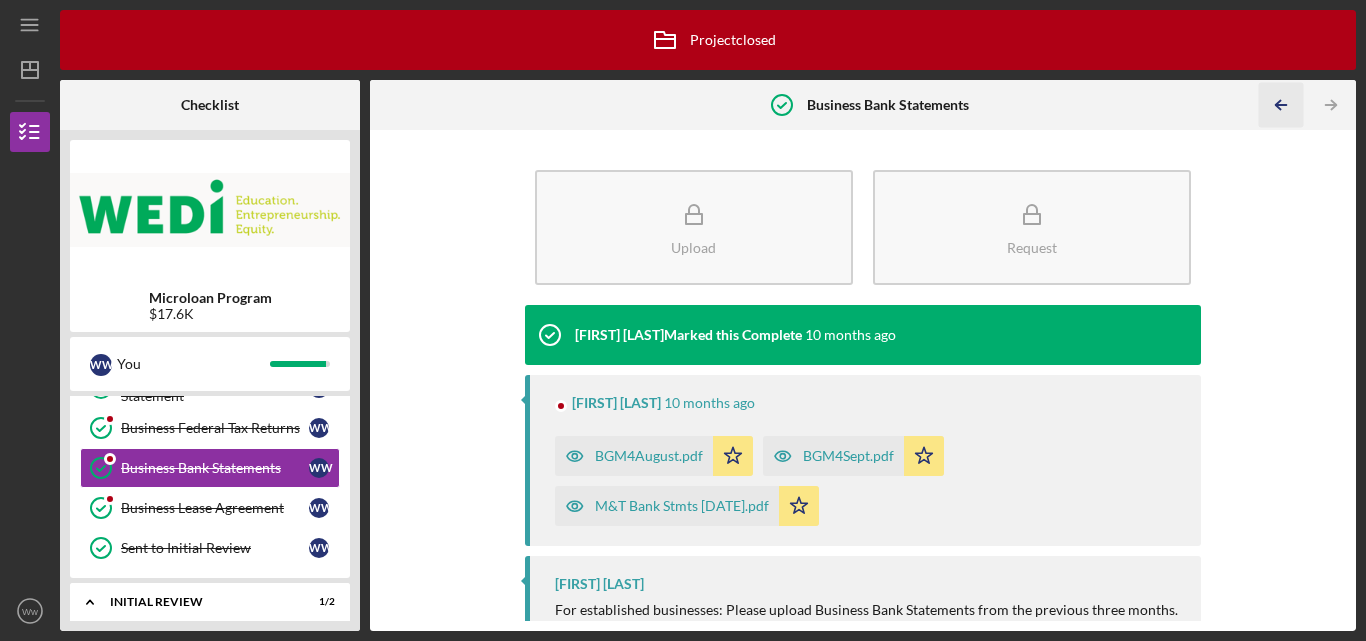 click on "Icon/Table Pagination Arrow" 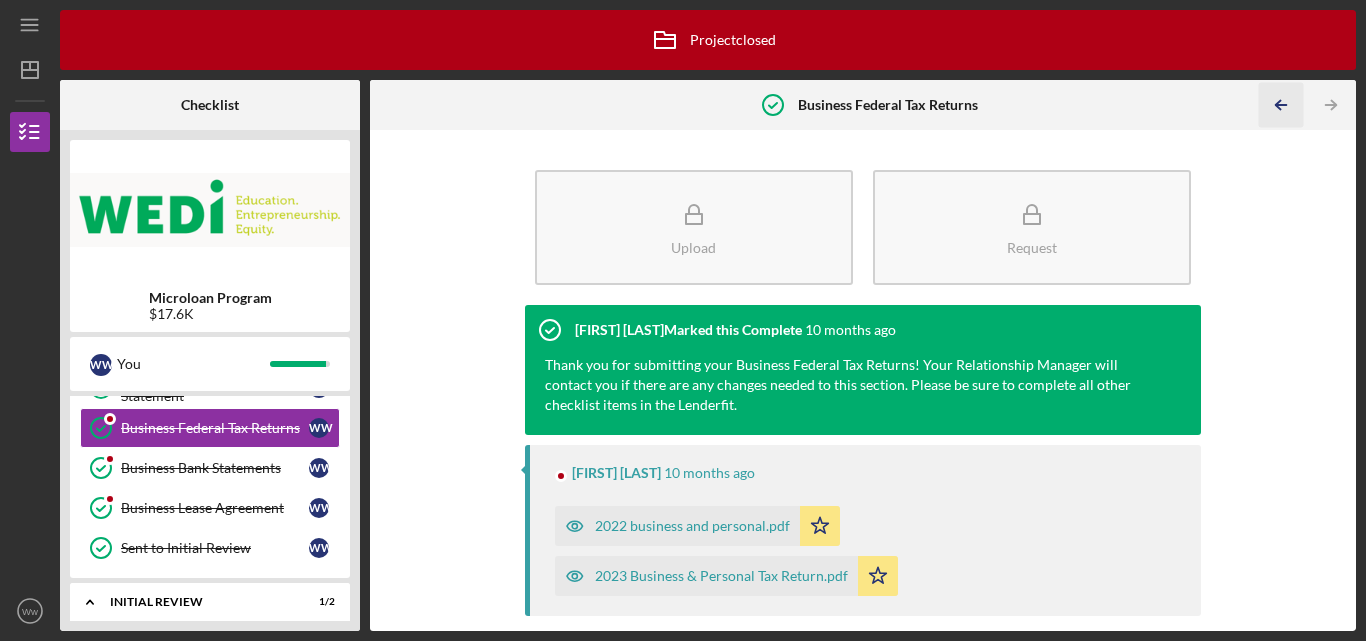 click on "Icon/Table Pagination Arrow" 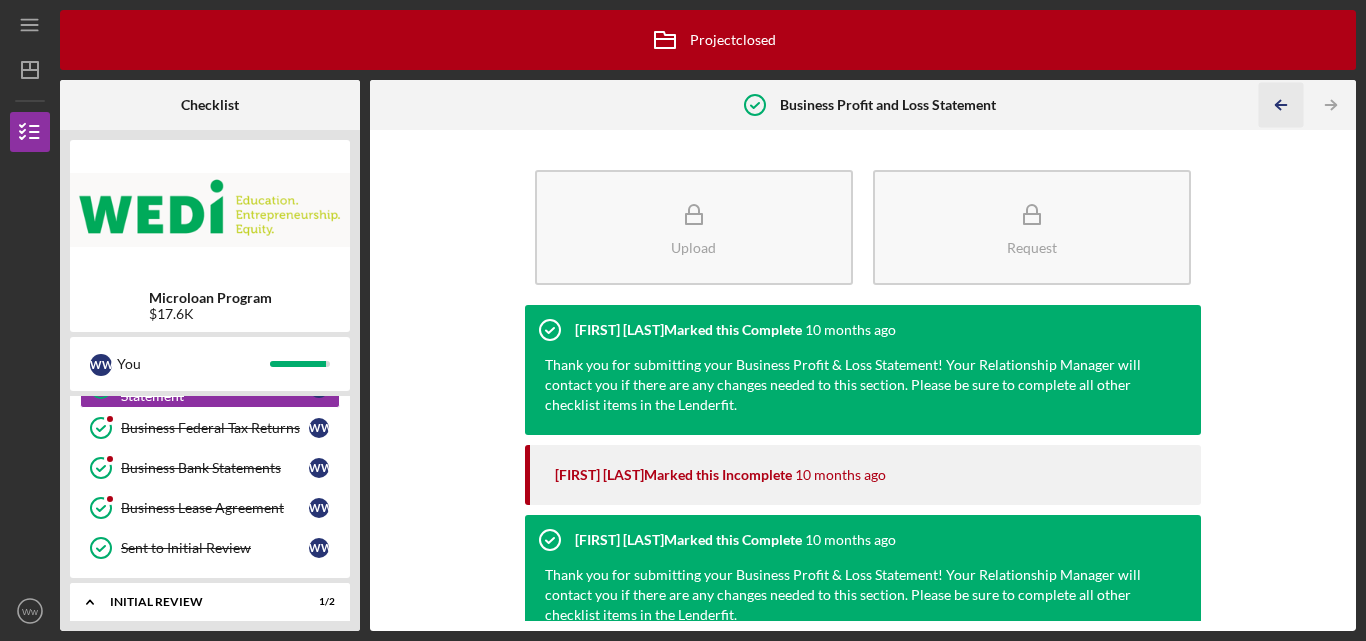 click on "Icon/Table Pagination Arrow" 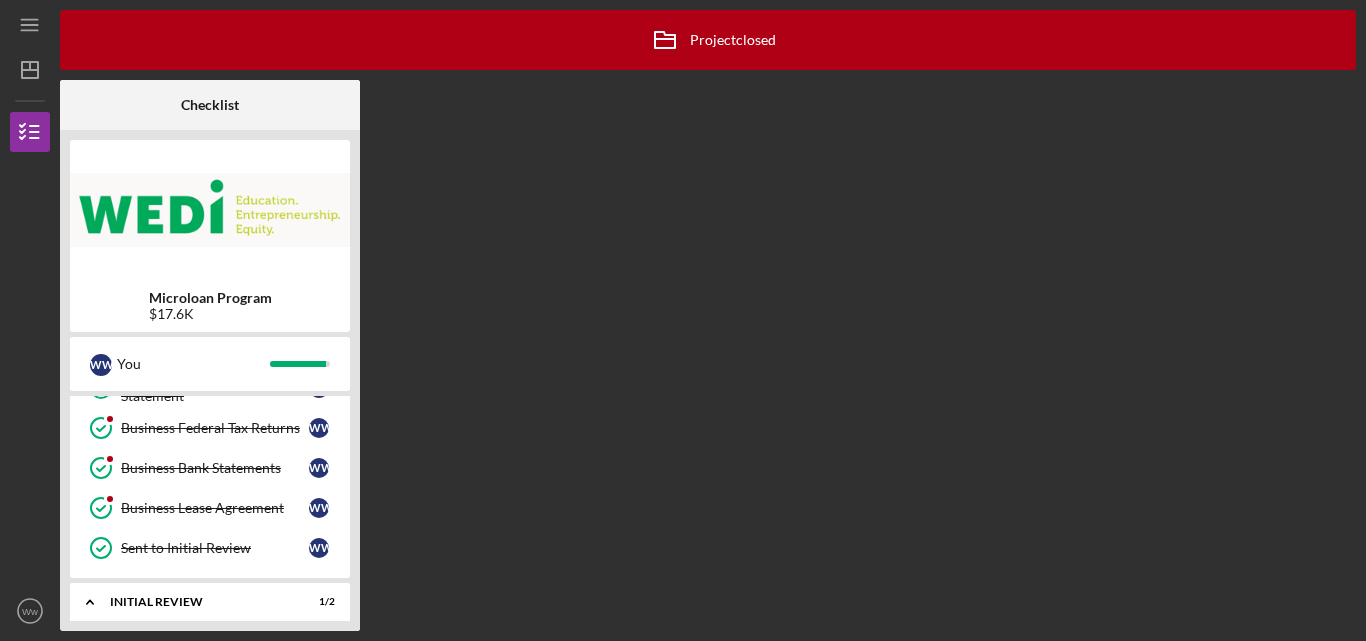 scroll, scrollTop: 389, scrollLeft: 0, axis: vertical 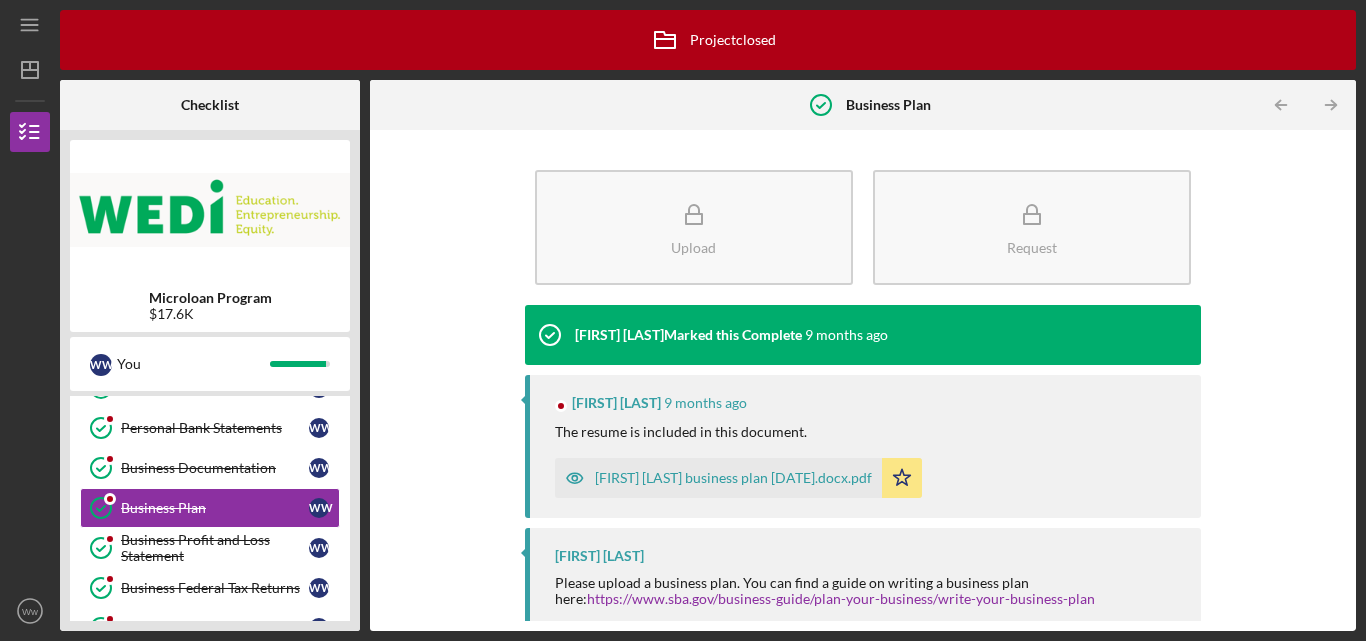 click on "[FIRST] [LAST] business plan [DATE].docx.pdf" at bounding box center (733, 478) 